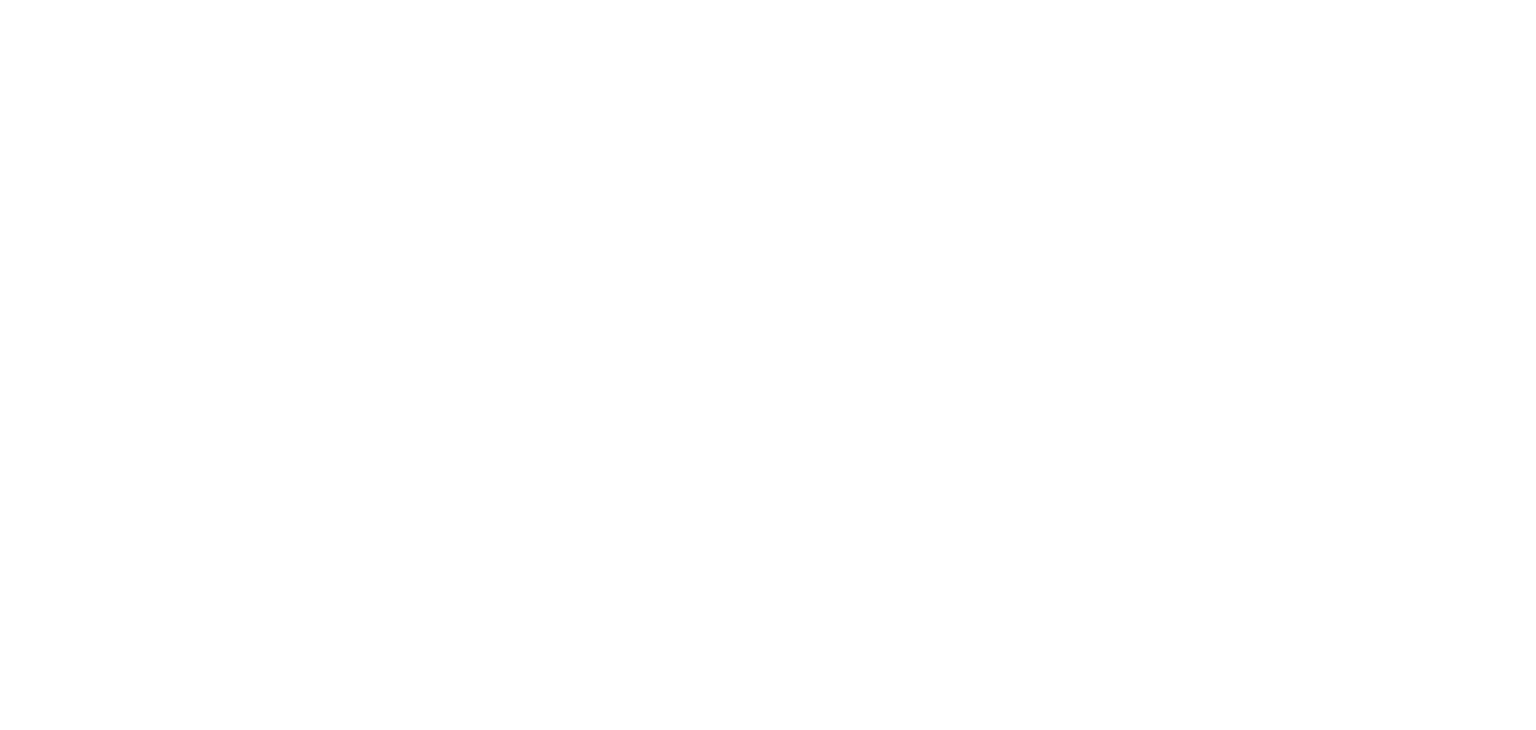 scroll, scrollTop: 0, scrollLeft: 0, axis: both 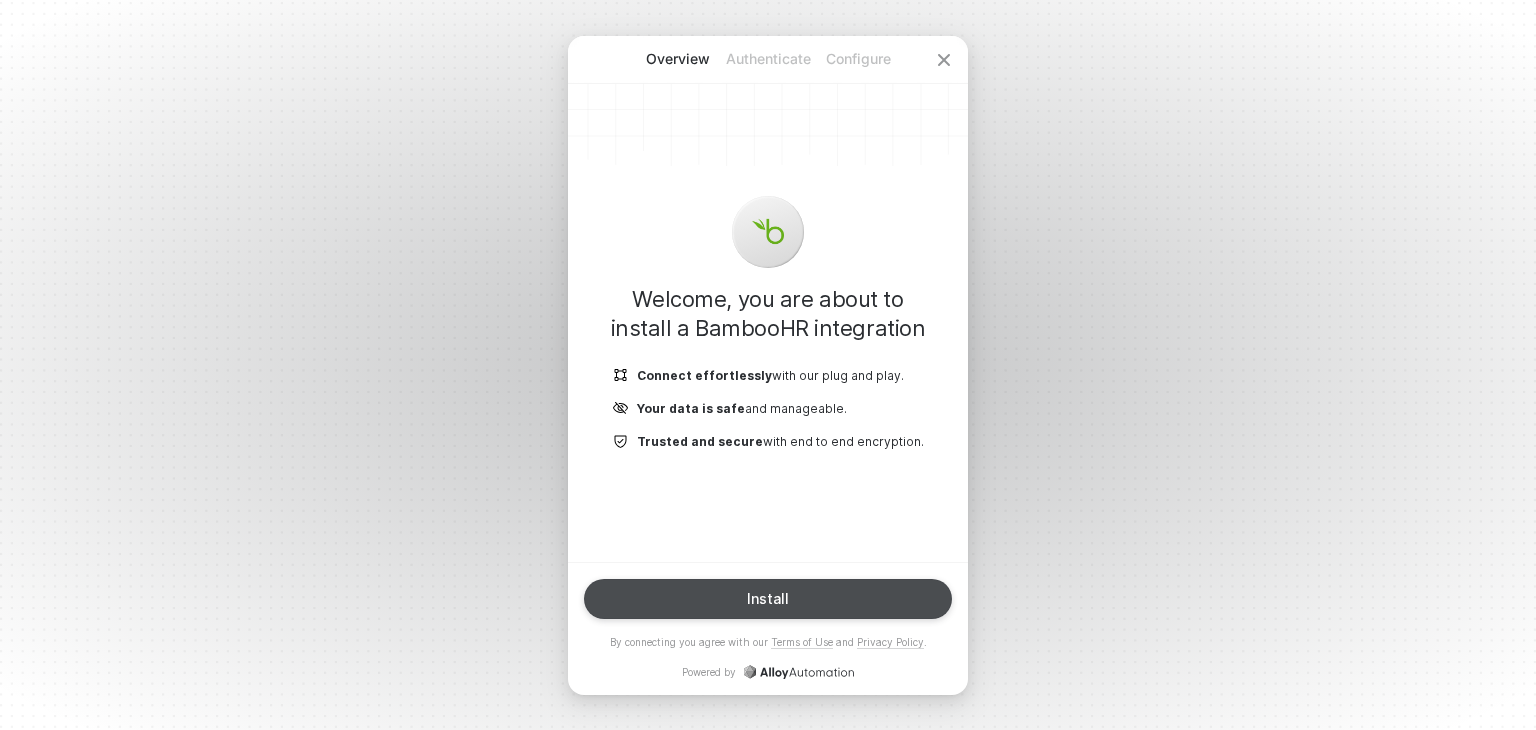 click on "Install" at bounding box center (768, 599) 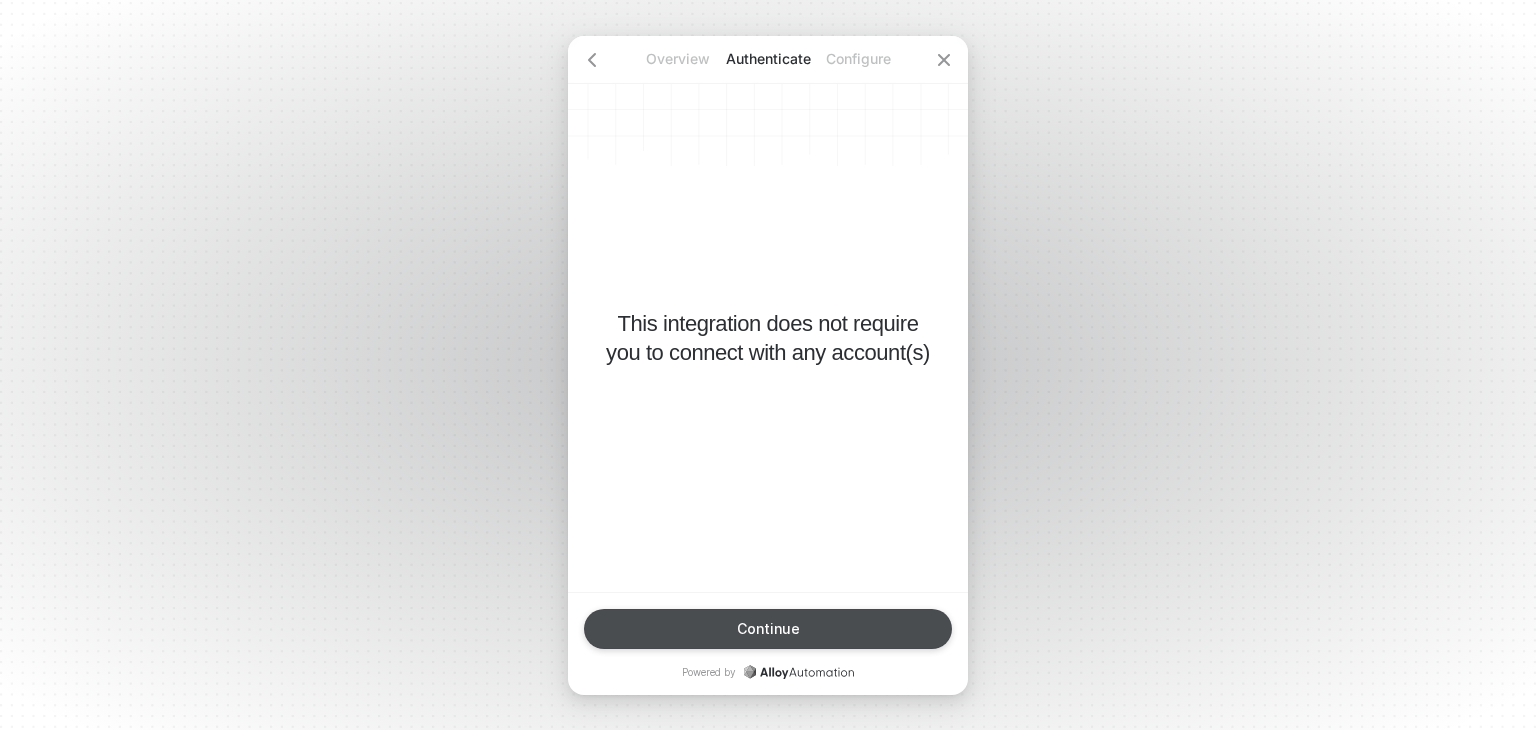 click on "Continue" at bounding box center [768, 629] 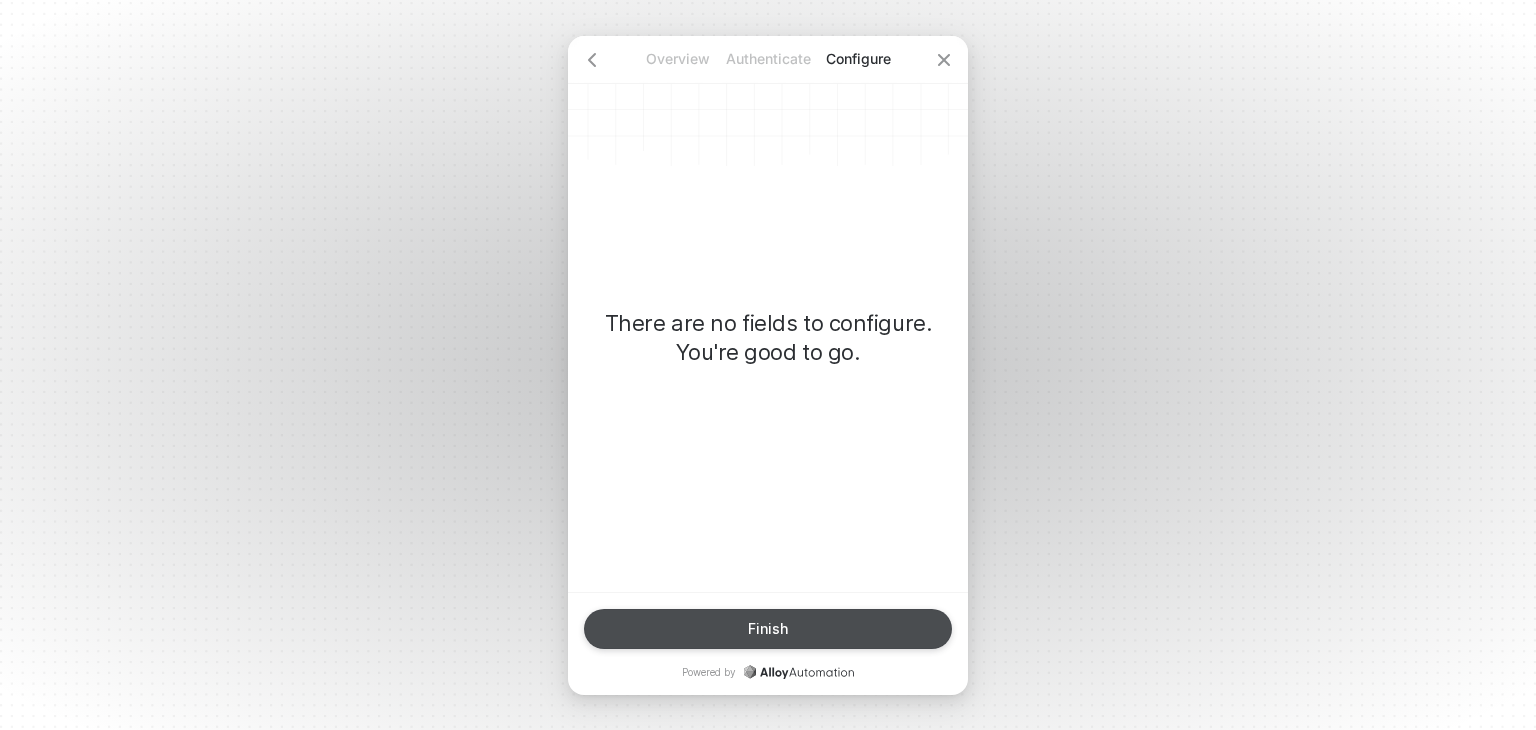 click on "Finish" at bounding box center [768, 629] 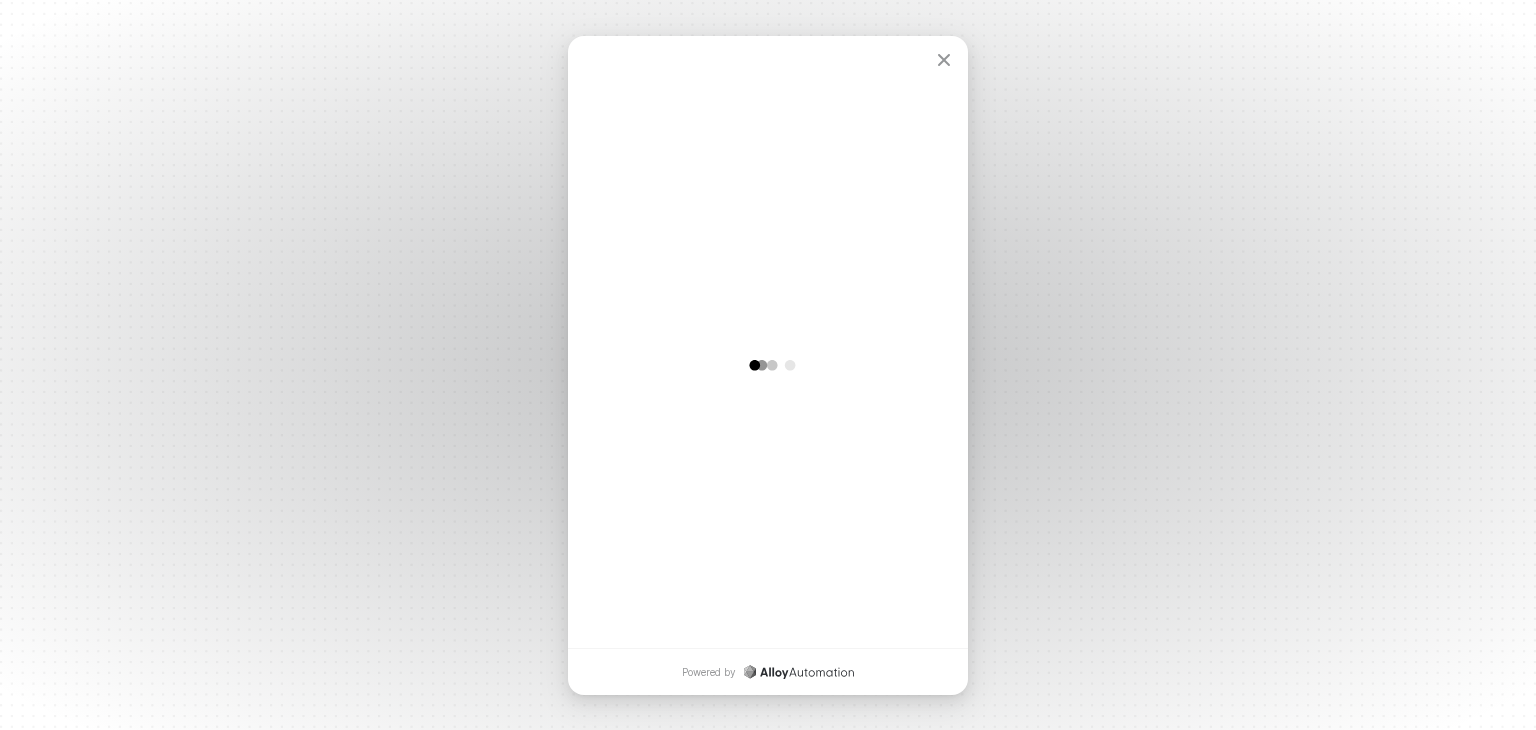 scroll, scrollTop: 0, scrollLeft: 0, axis: both 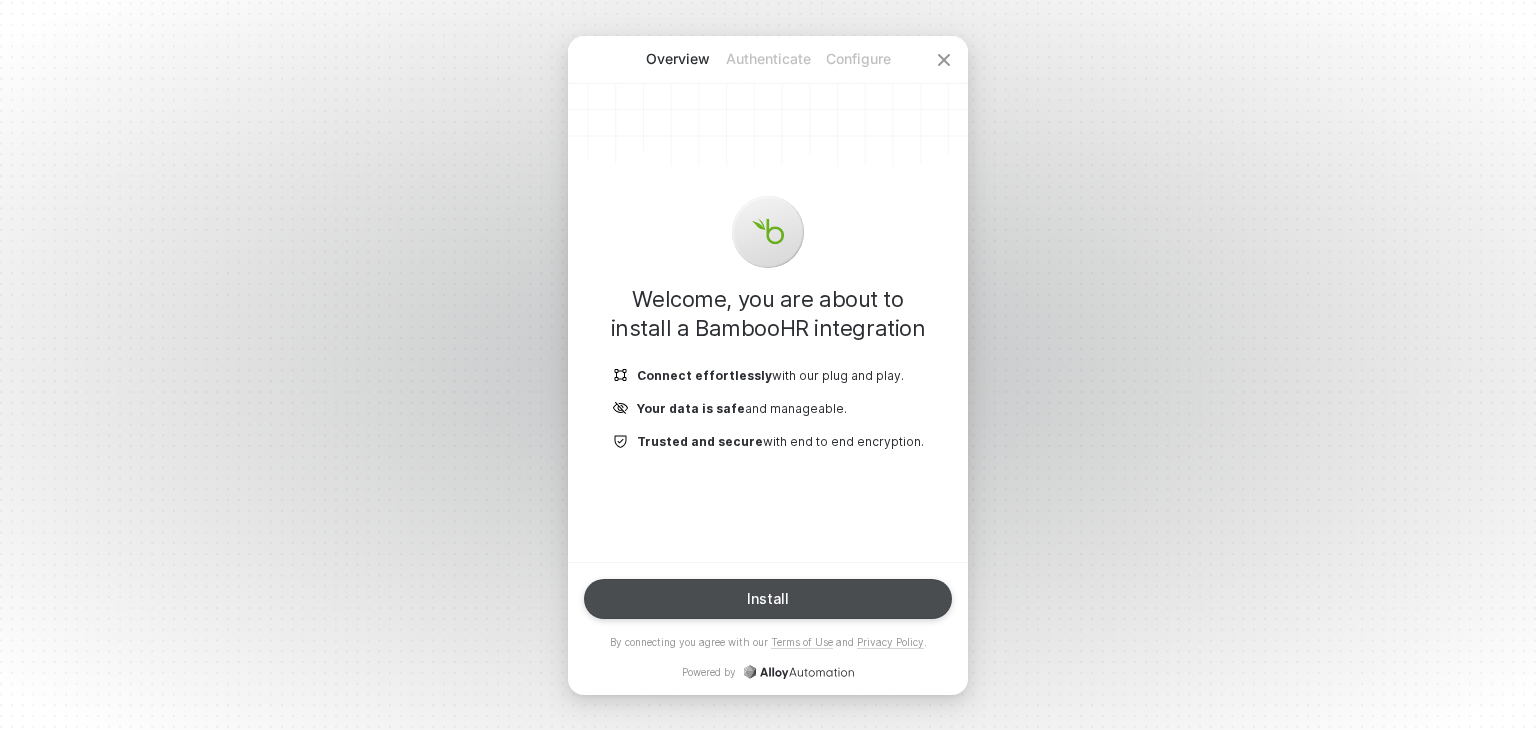 click on "Install" at bounding box center [768, 599] 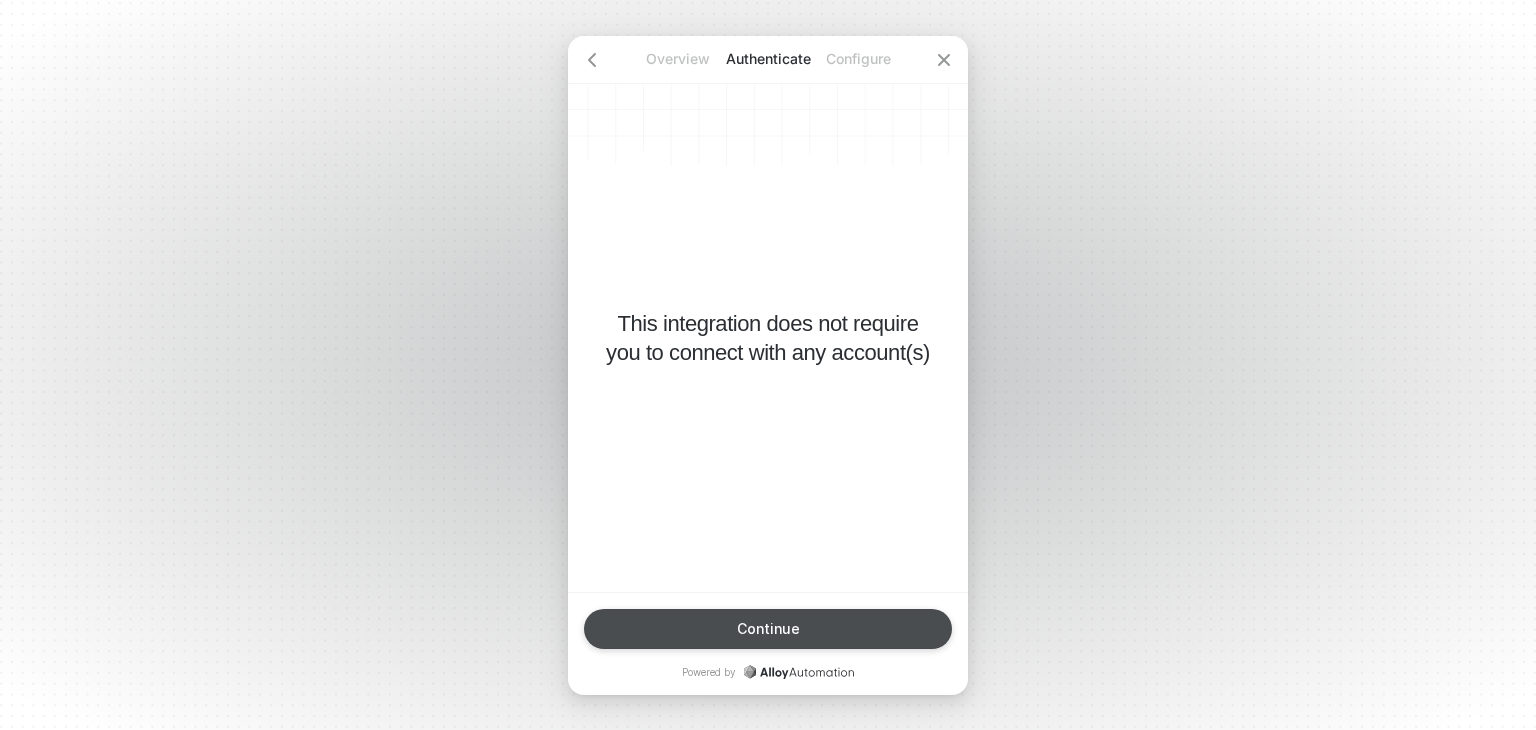 click on "Continue" at bounding box center [768, 629] 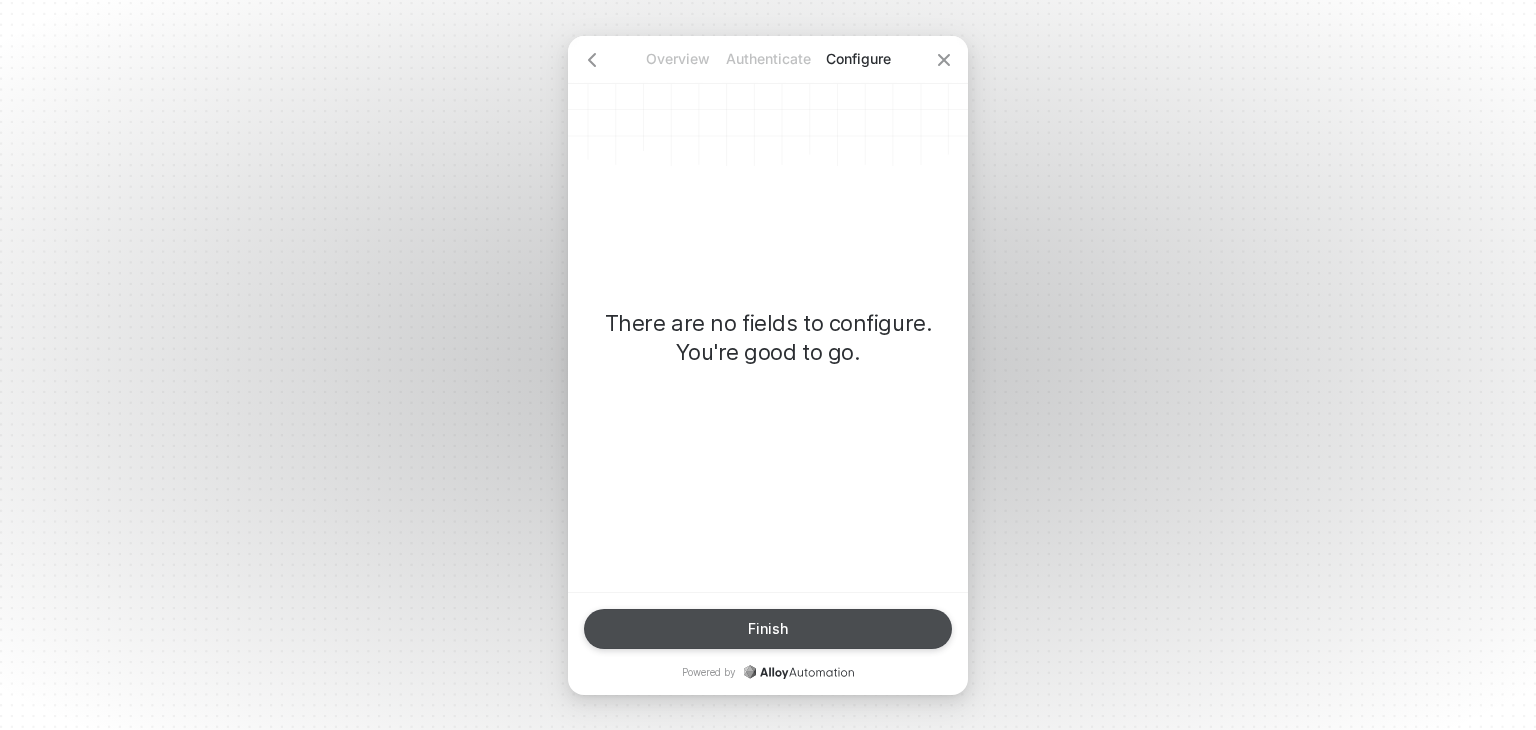 click on "Finish" at bounding box center [768, 629] 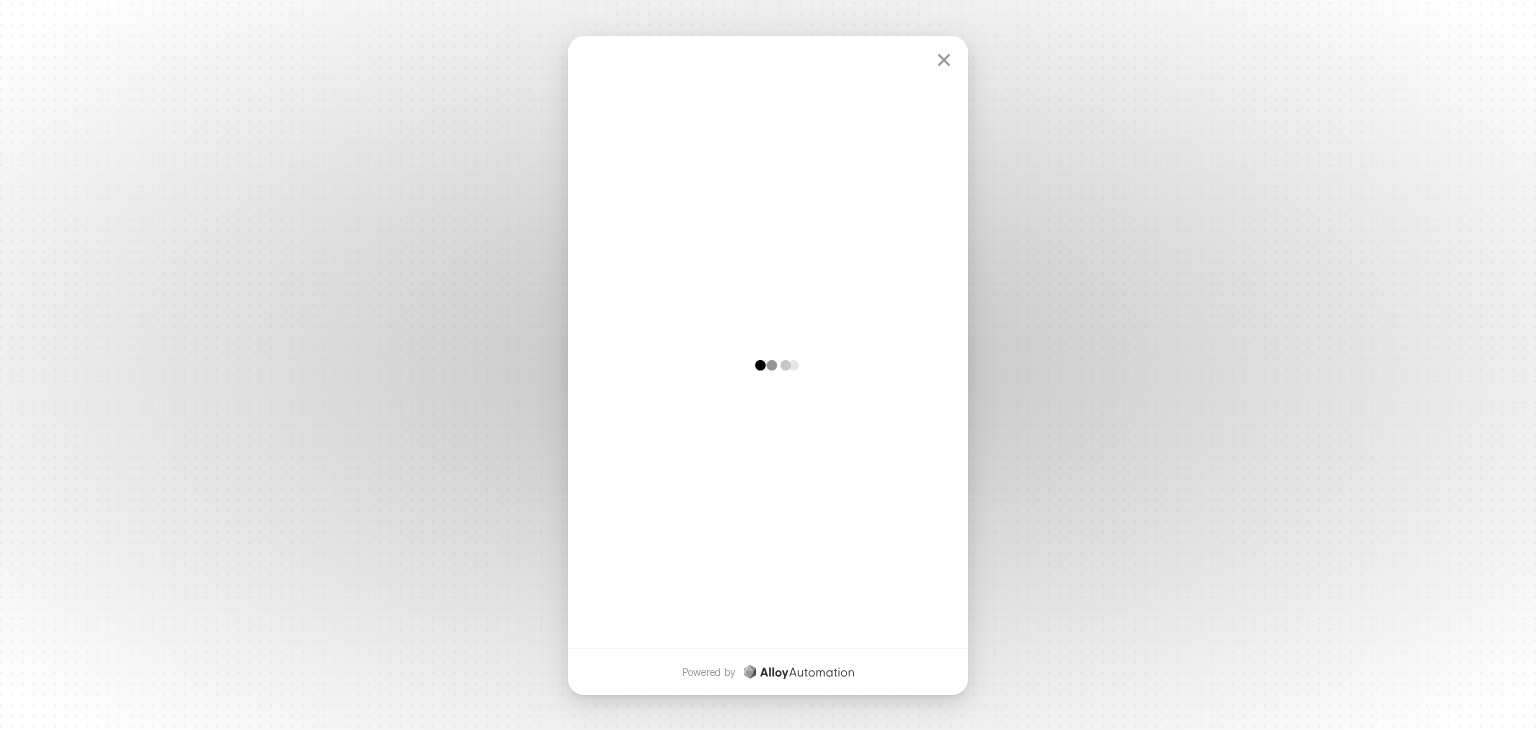 scroll, scrollTop: 0, scrollLeft: 0, axis: both 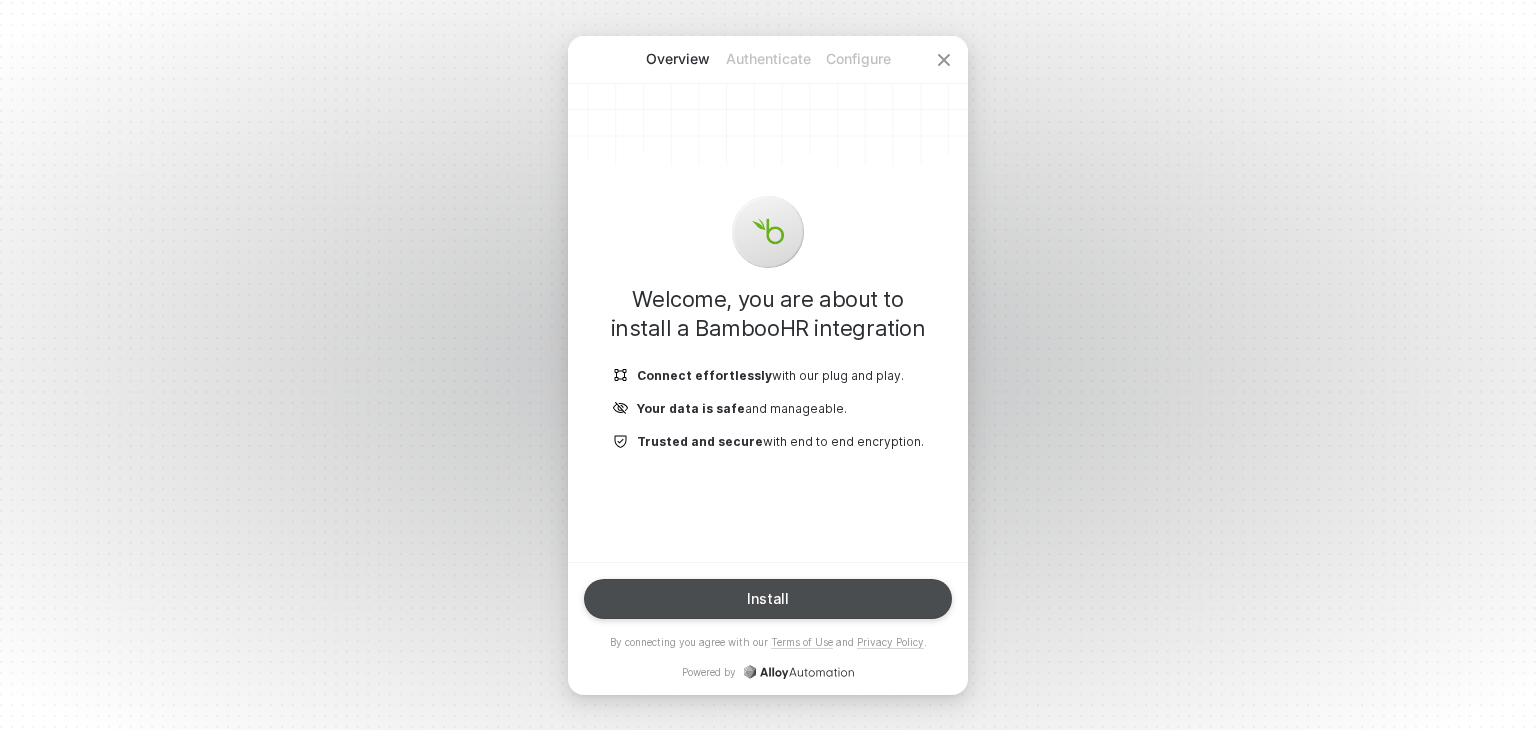 click on "Install" at bounding box center [768, 599] 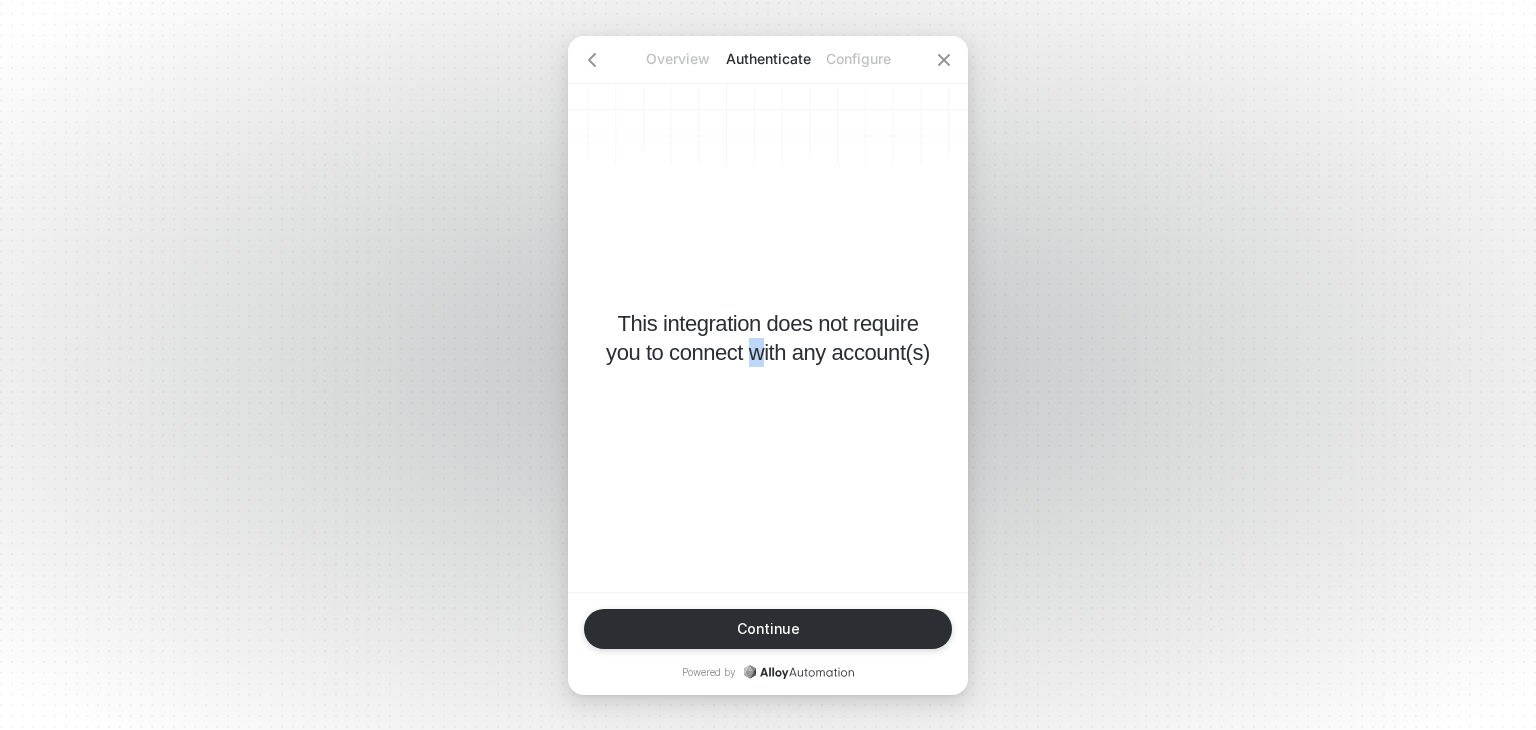 click on "This integration does not require you to connect with any account(s)" at bounding box center (768, 314) 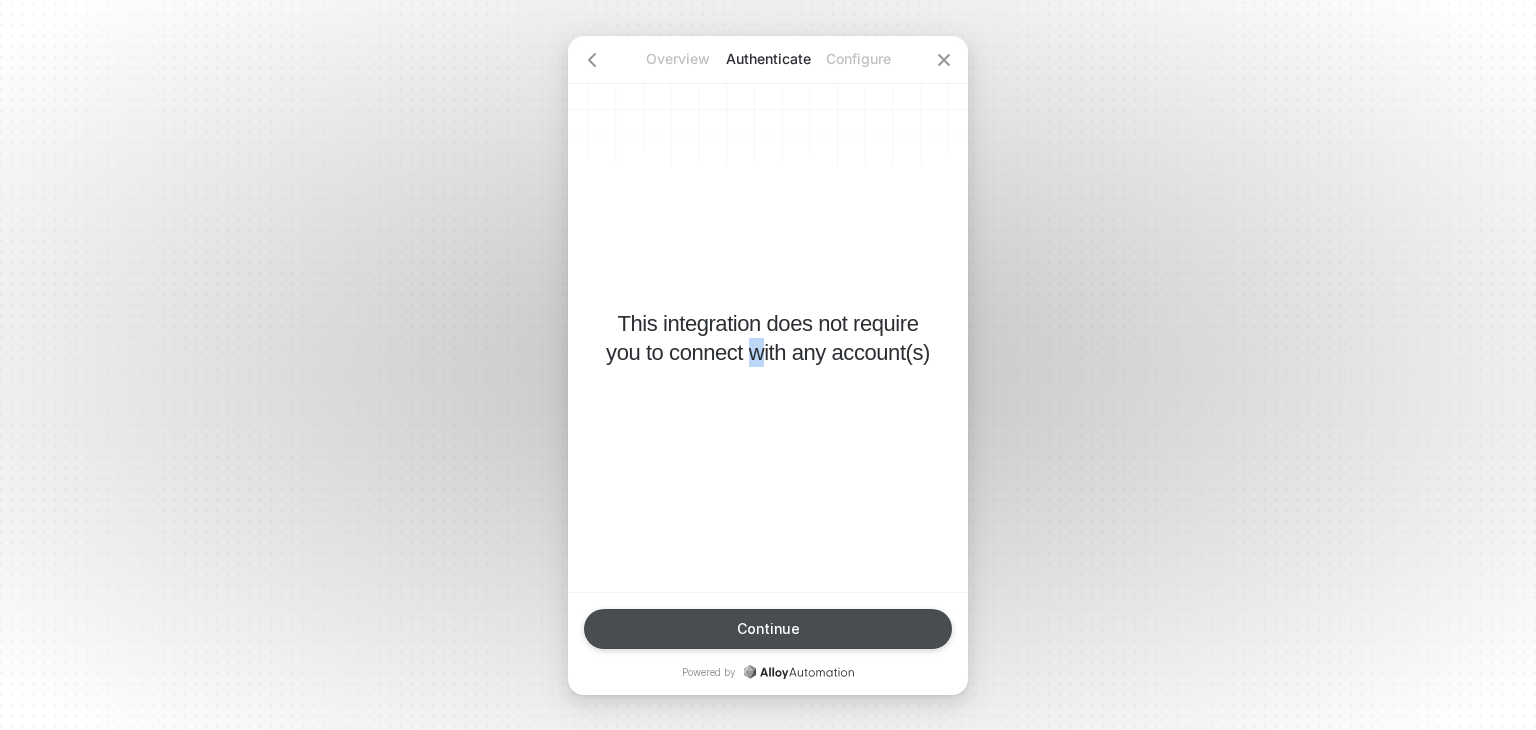 click on "Continue" at bounding box center (768, 629) 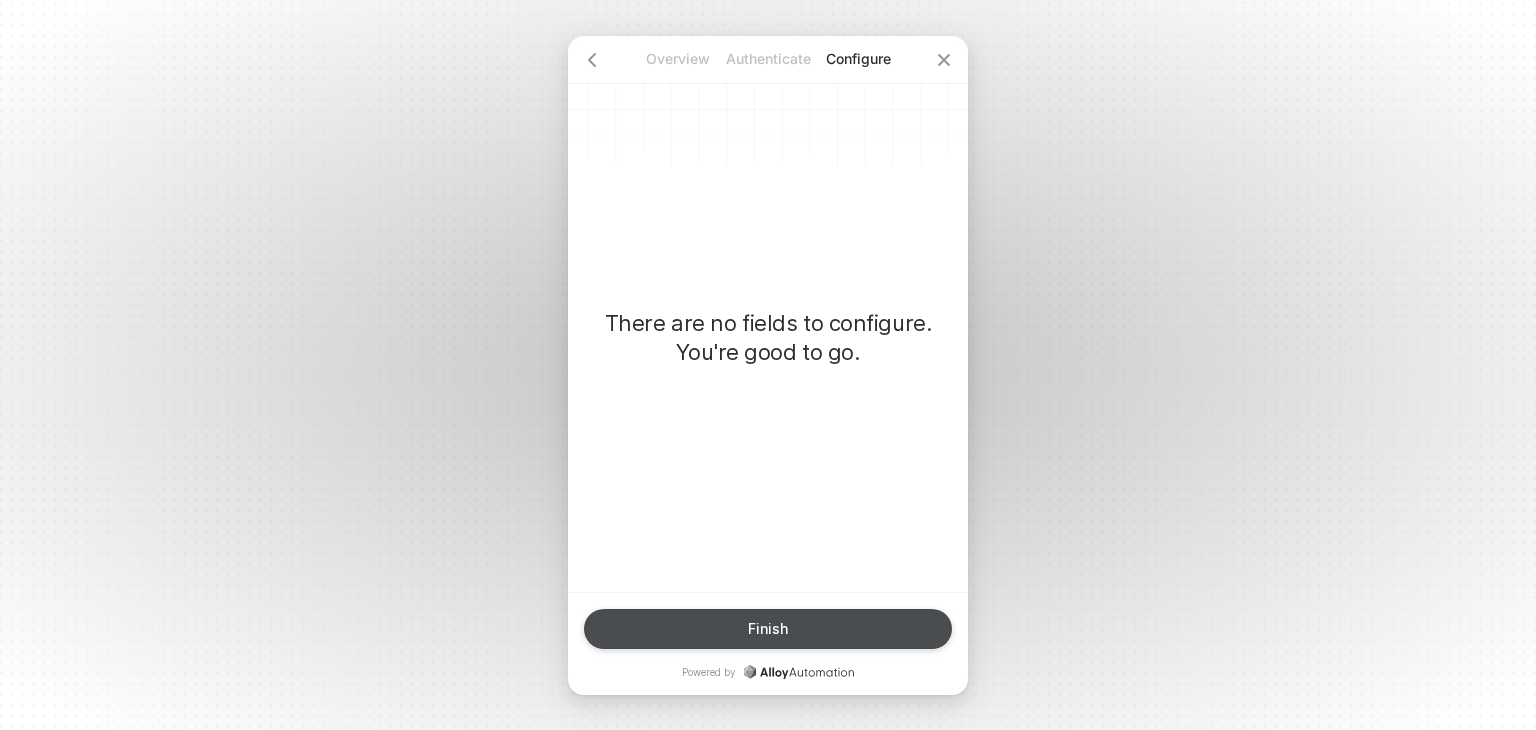 click on "Finish" at bounding box center (768, 629) 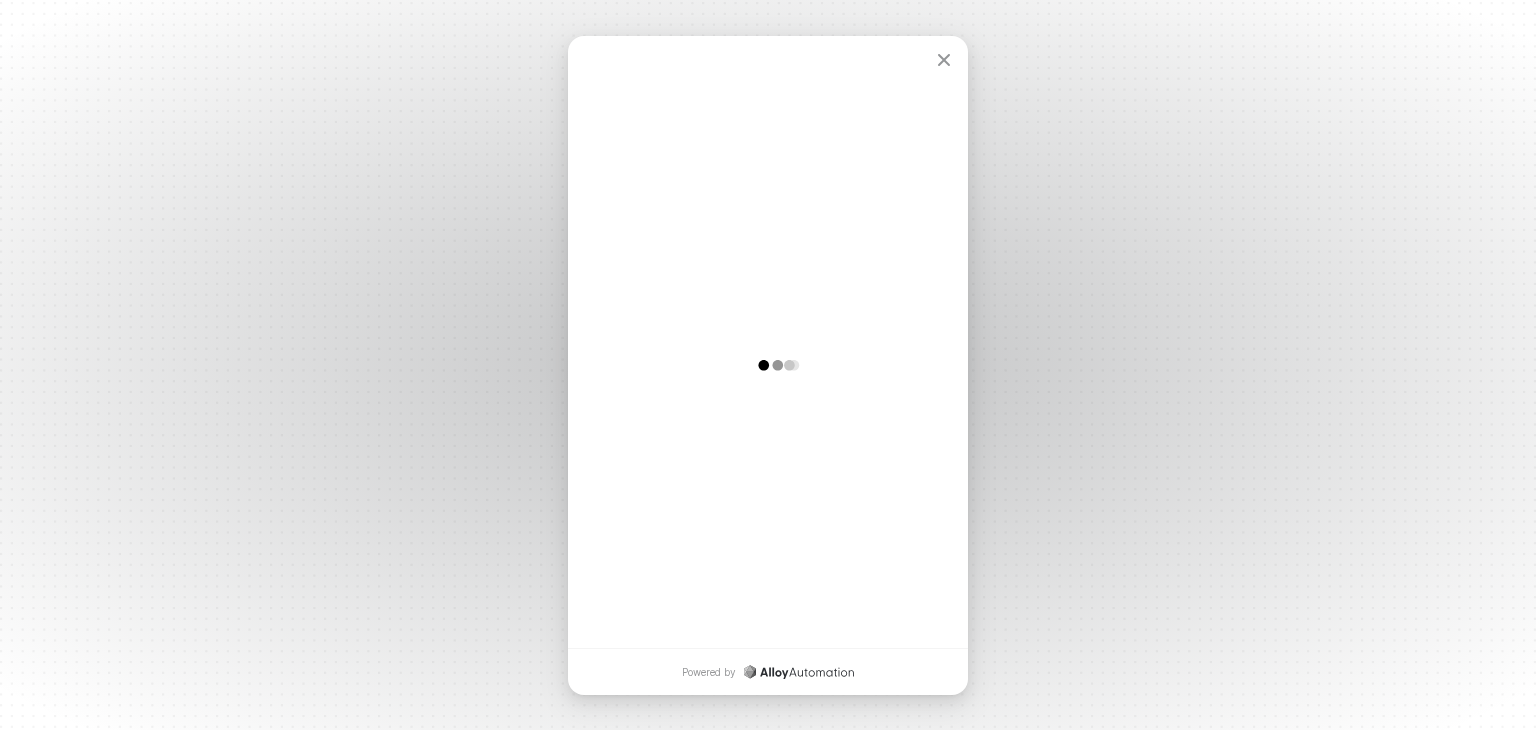scroll, scrollTop: 0, scrollLeft: 0, axis: both 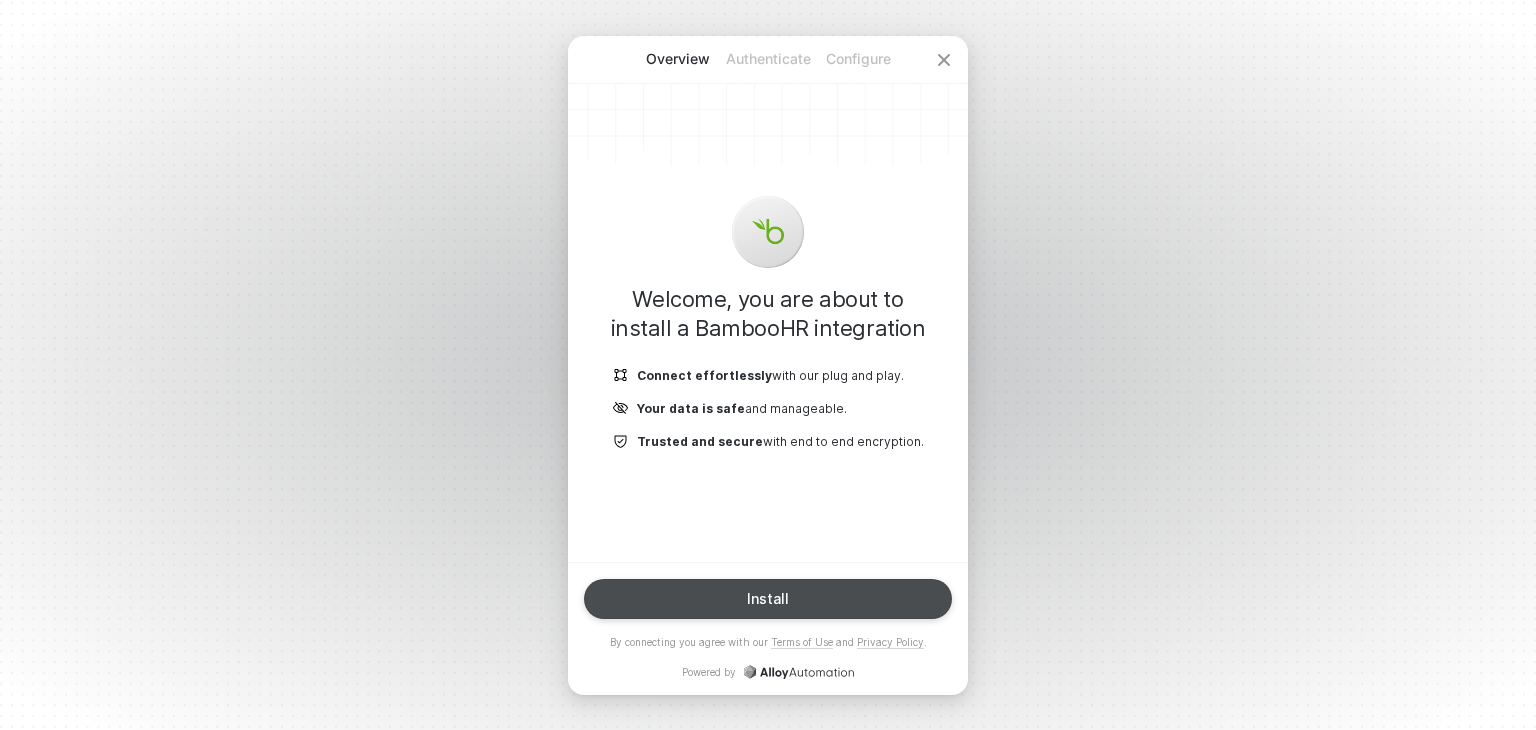 click on "Install" at bounding box center [768, 599] 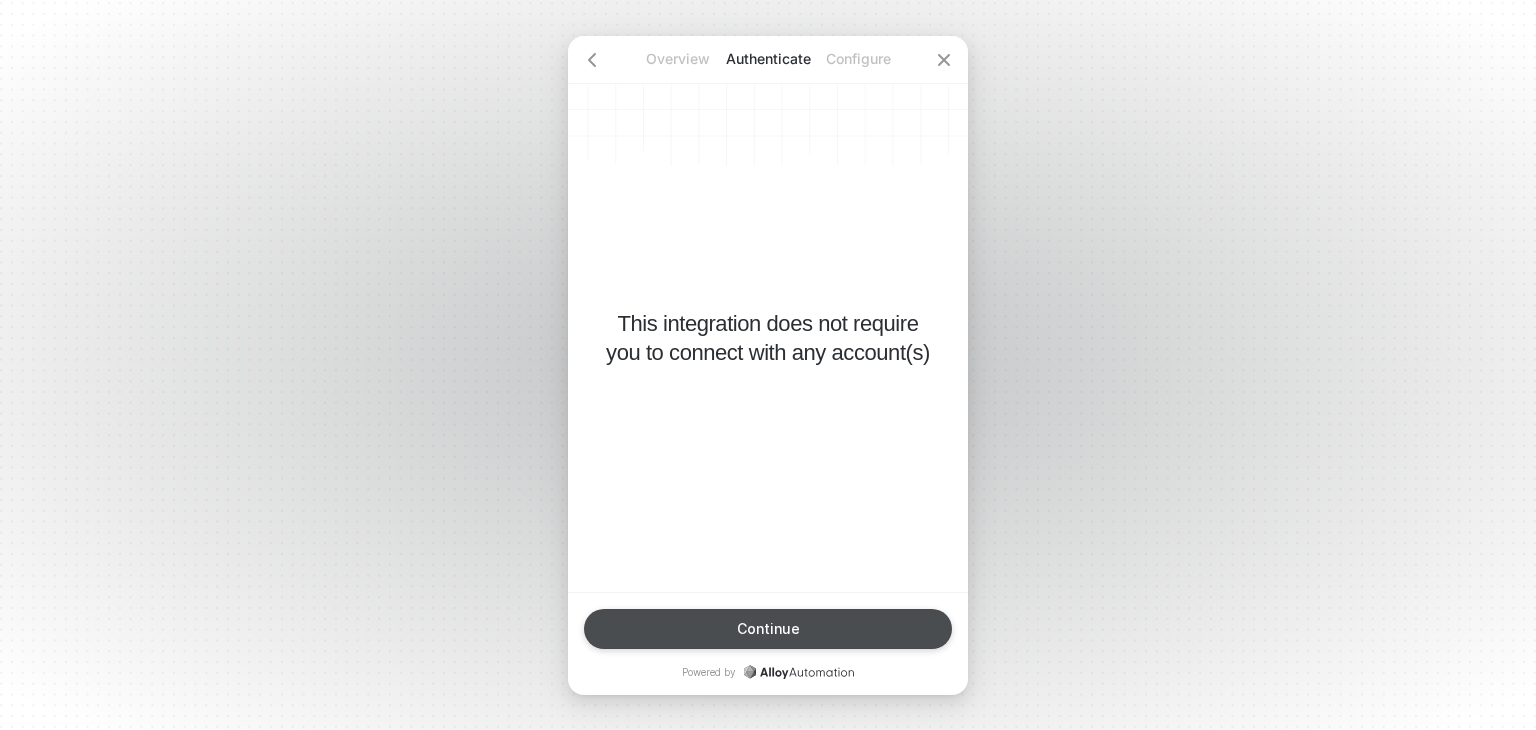 click on "Continue" at bounding box center [768, 629] 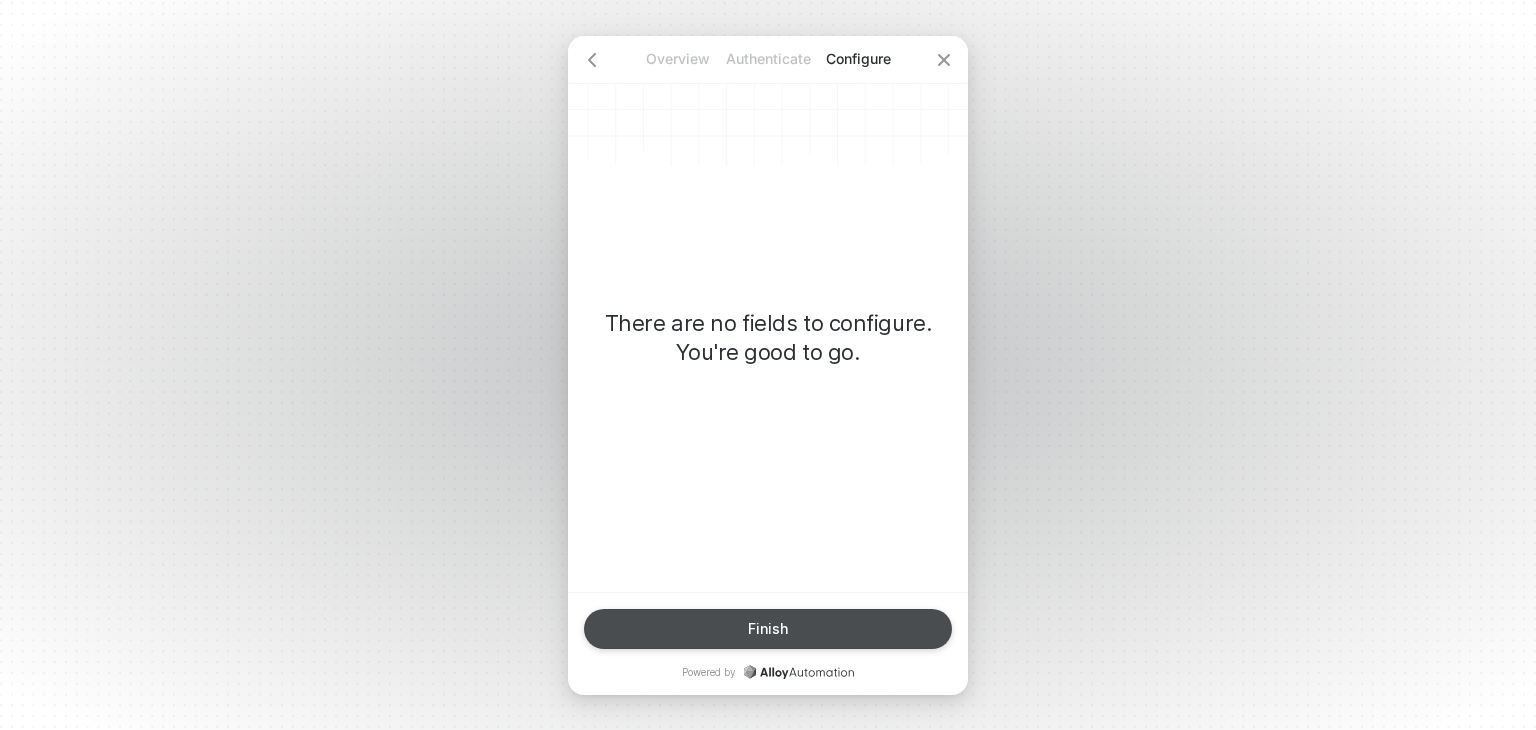 click on "Finish" at bounding box center [768, 629] 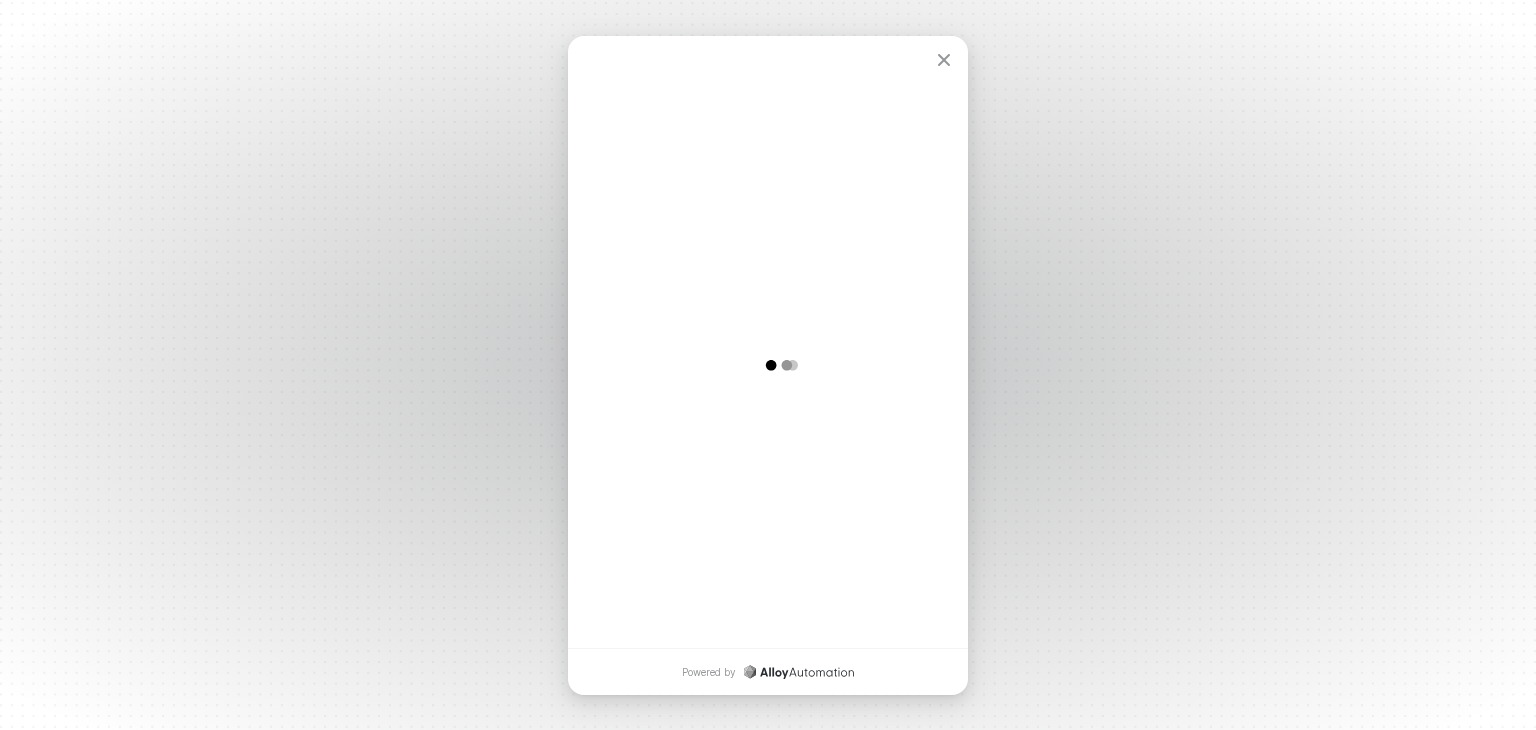 scroll, scrollTop: 0, scrollLeft: 0, axis: both 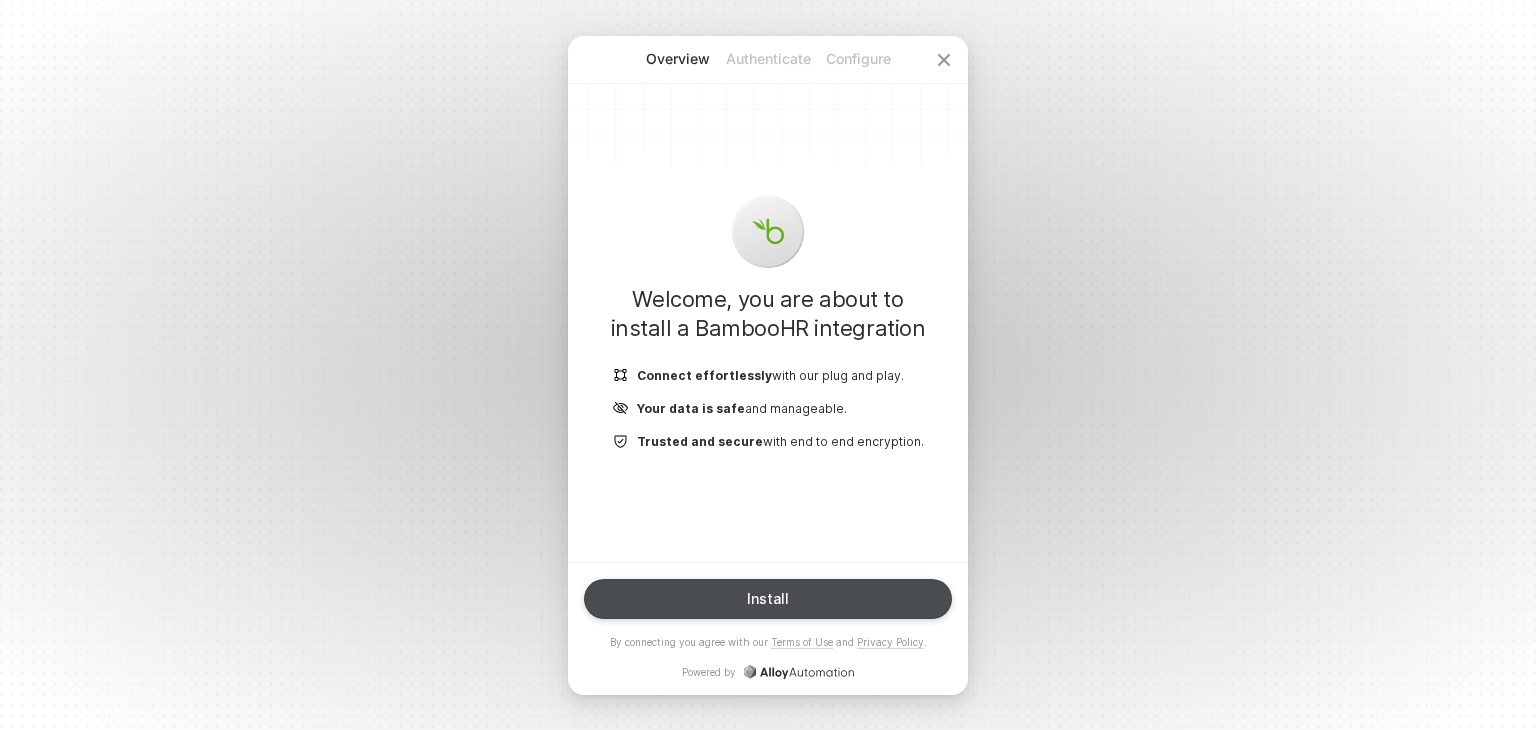 click on "Install" at bounding box center [768, 599] 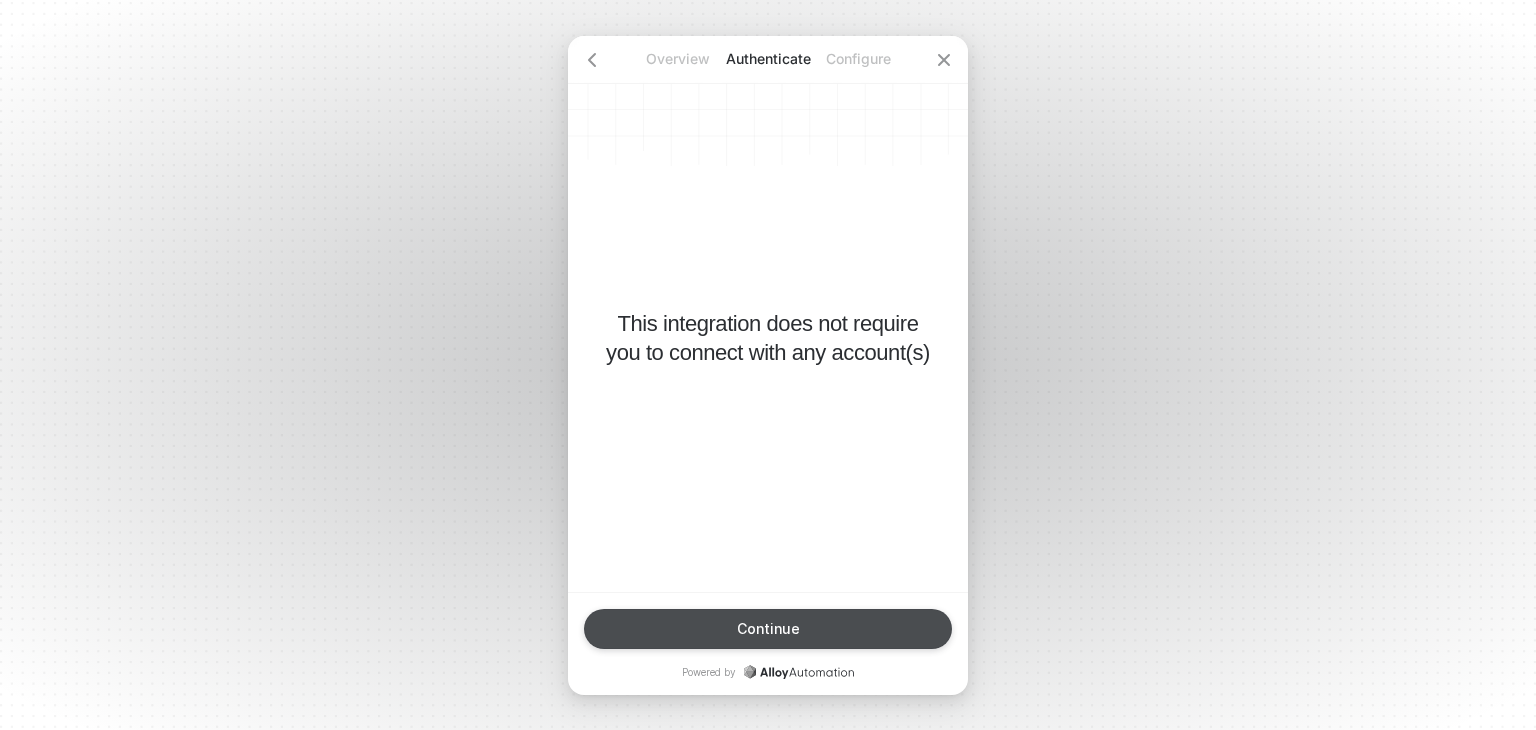 click on "Continue" at bounding box center (768, 629) 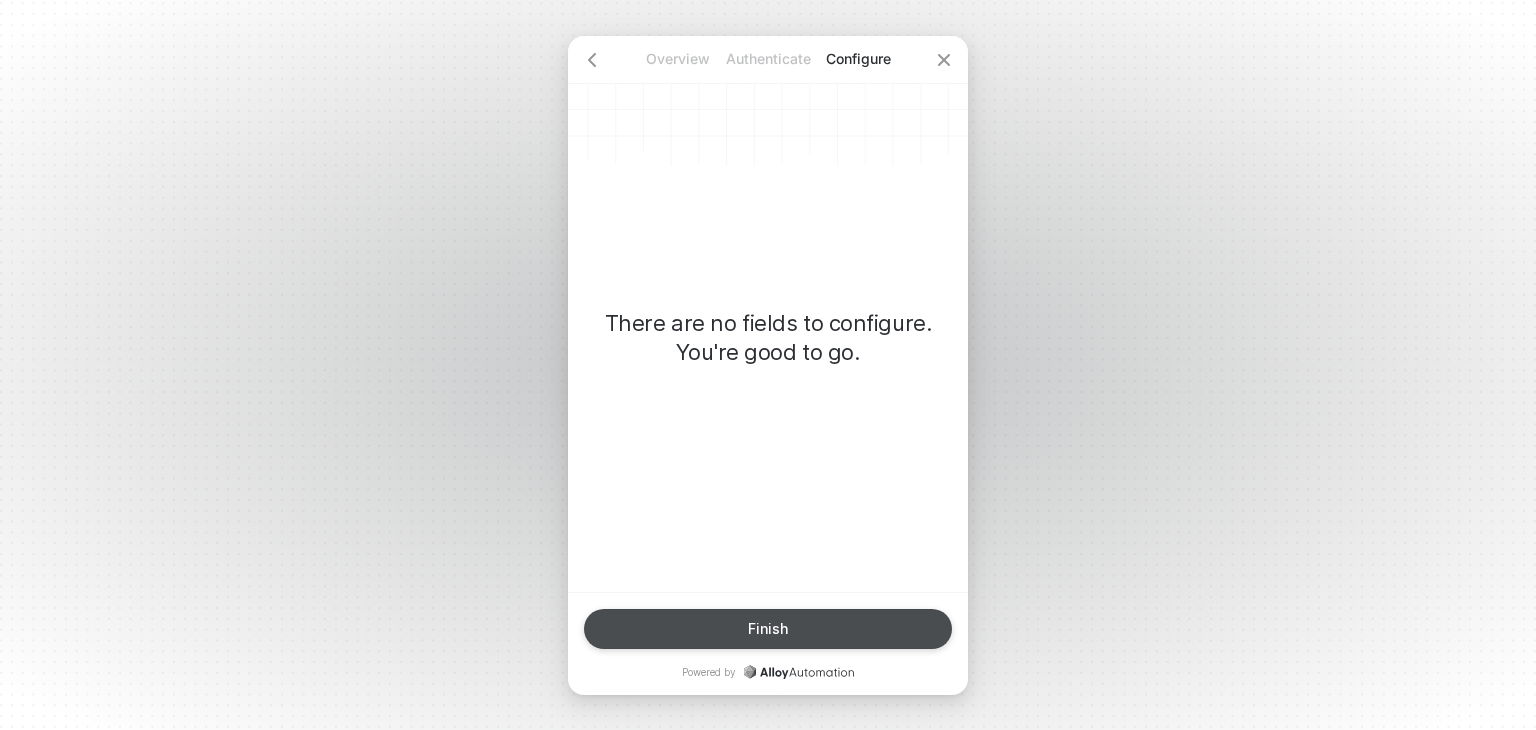 click on "Finish" at bounding box center (768, 629) 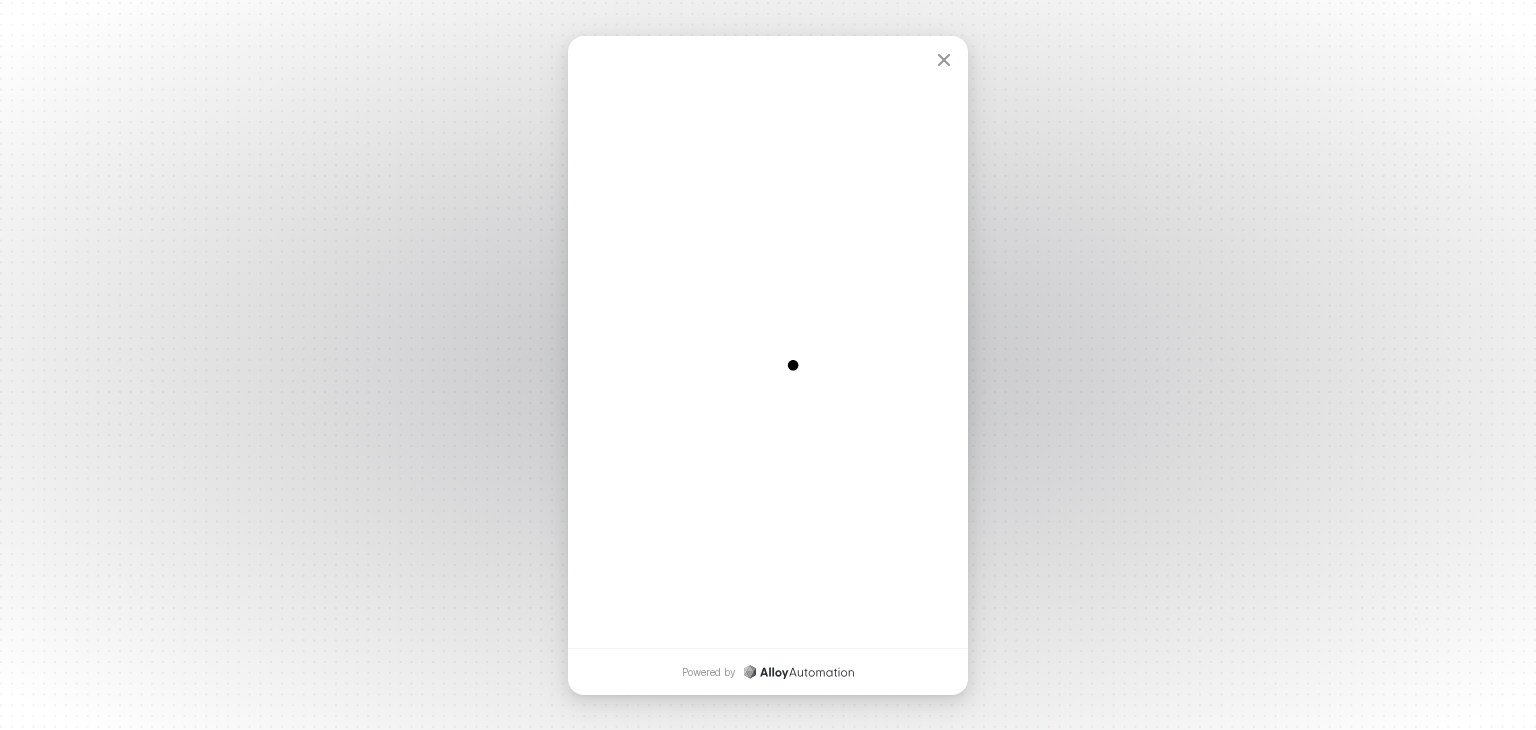 scroll, scrollTop: 0, scrollLeft: 0, axis: both 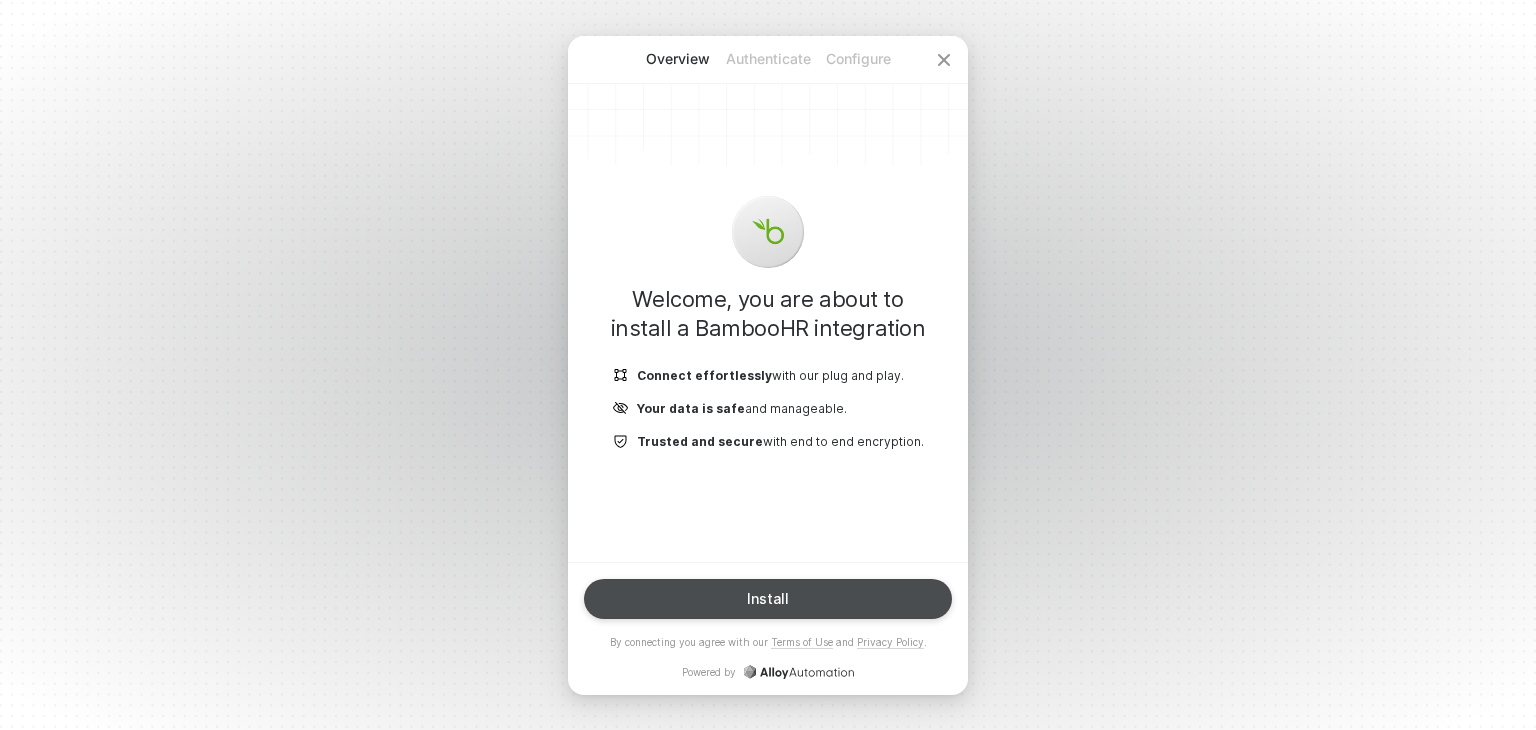 click on "Install" at bounding box center (768, 599) 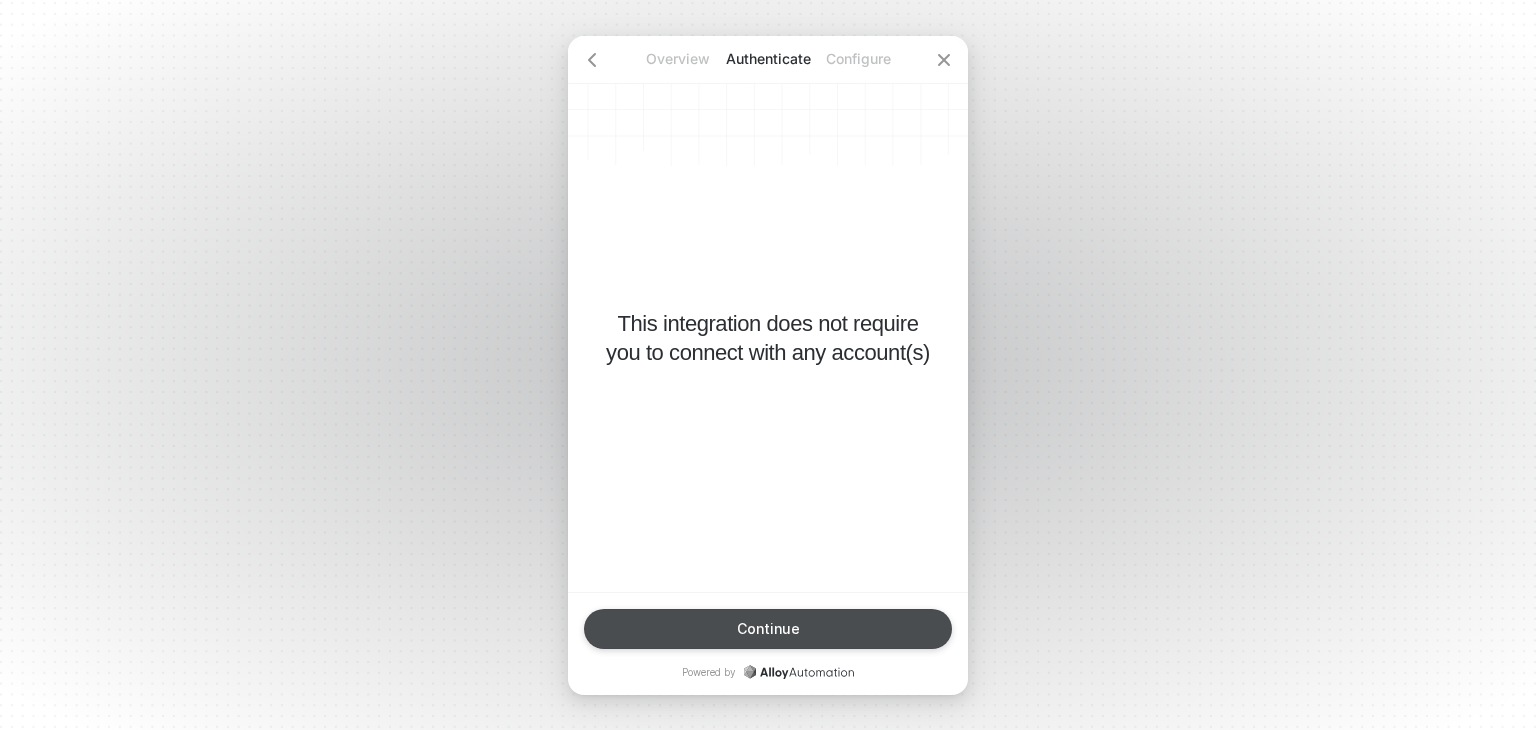 click on "Continue" at bounding box center [768, 629] 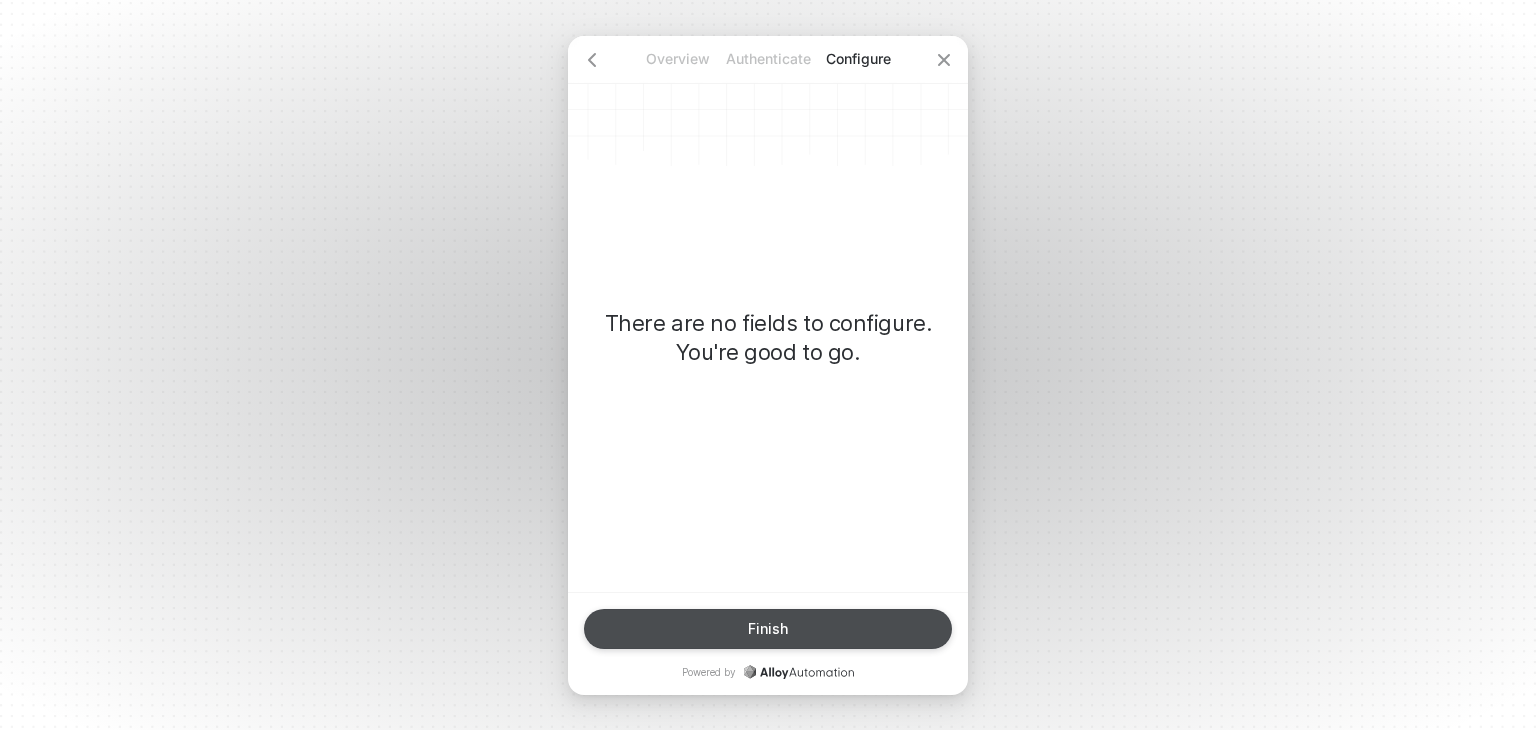click on "Finish" at bounding box center (768, 629) 